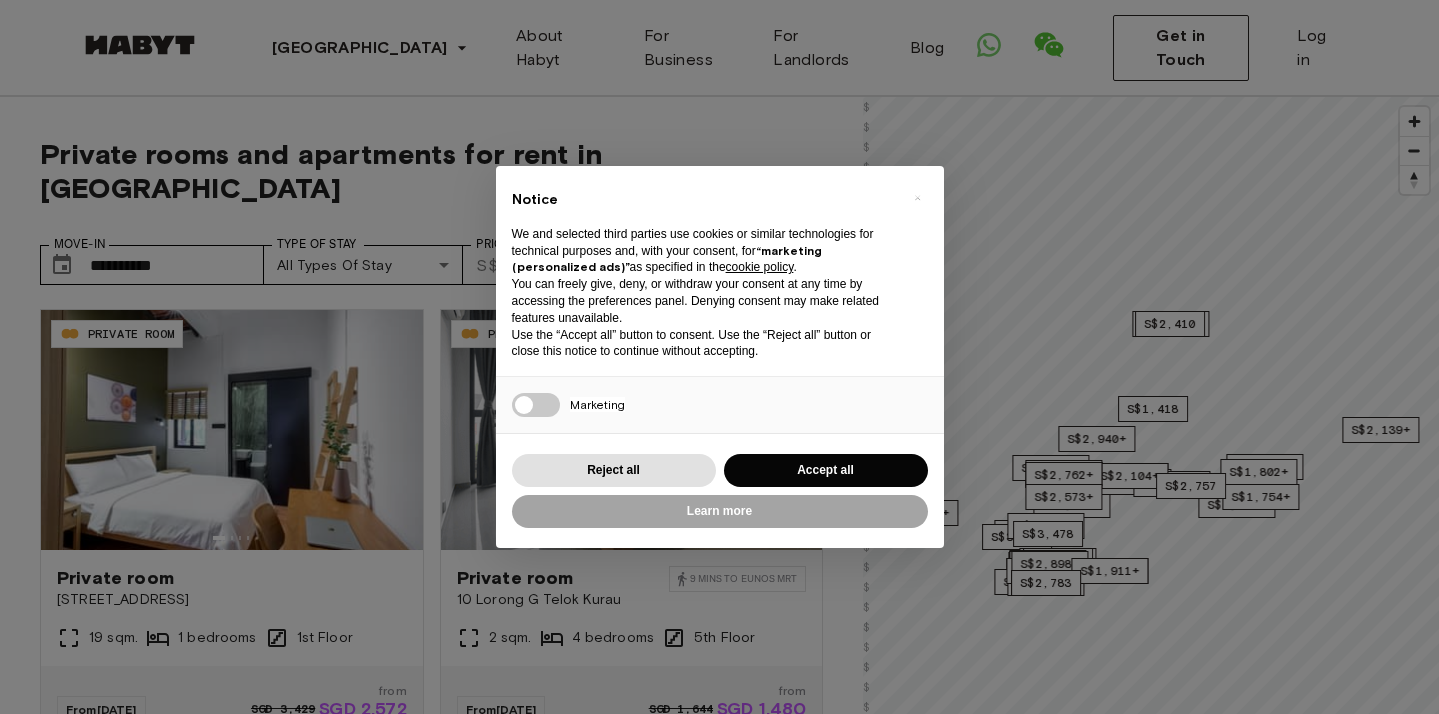 click on "Accept all" at bounding box center (826, 470) 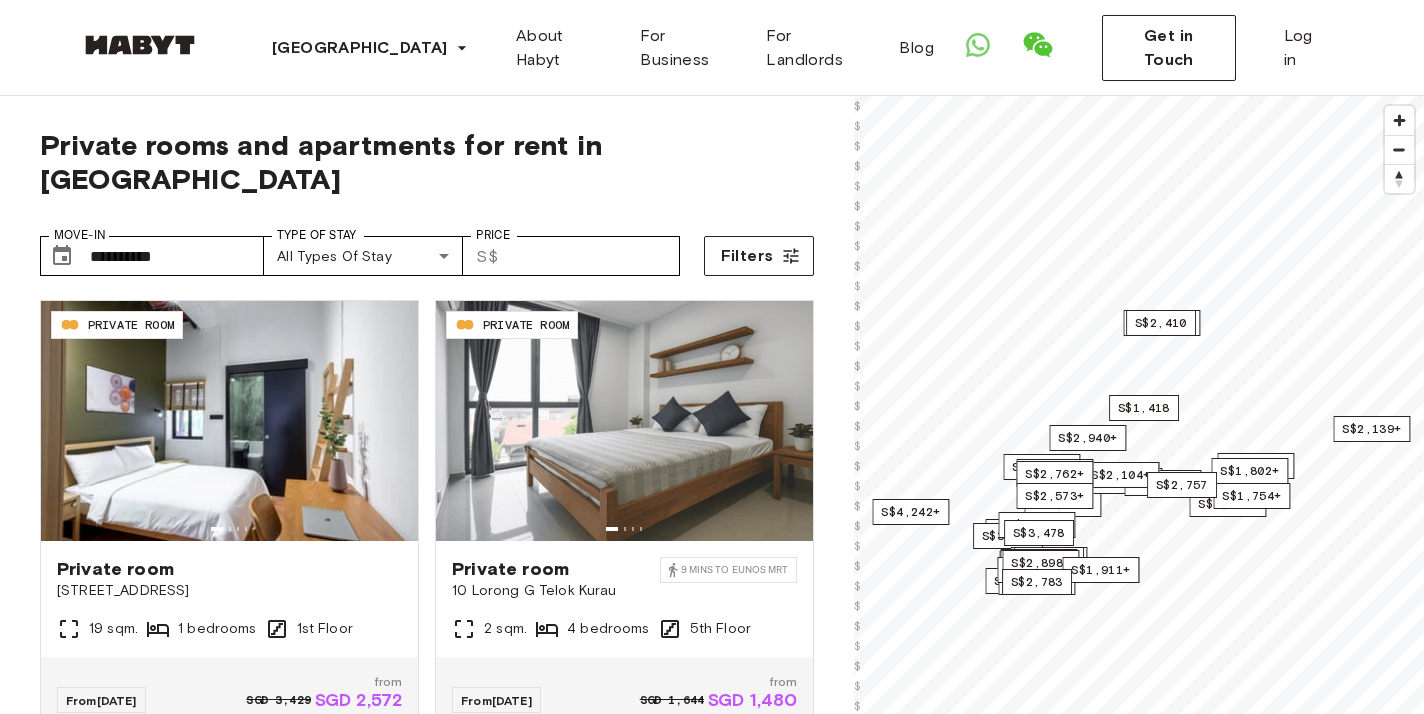 scroll, scrollTop: 16, scrollLeft: 0, axis: vertical 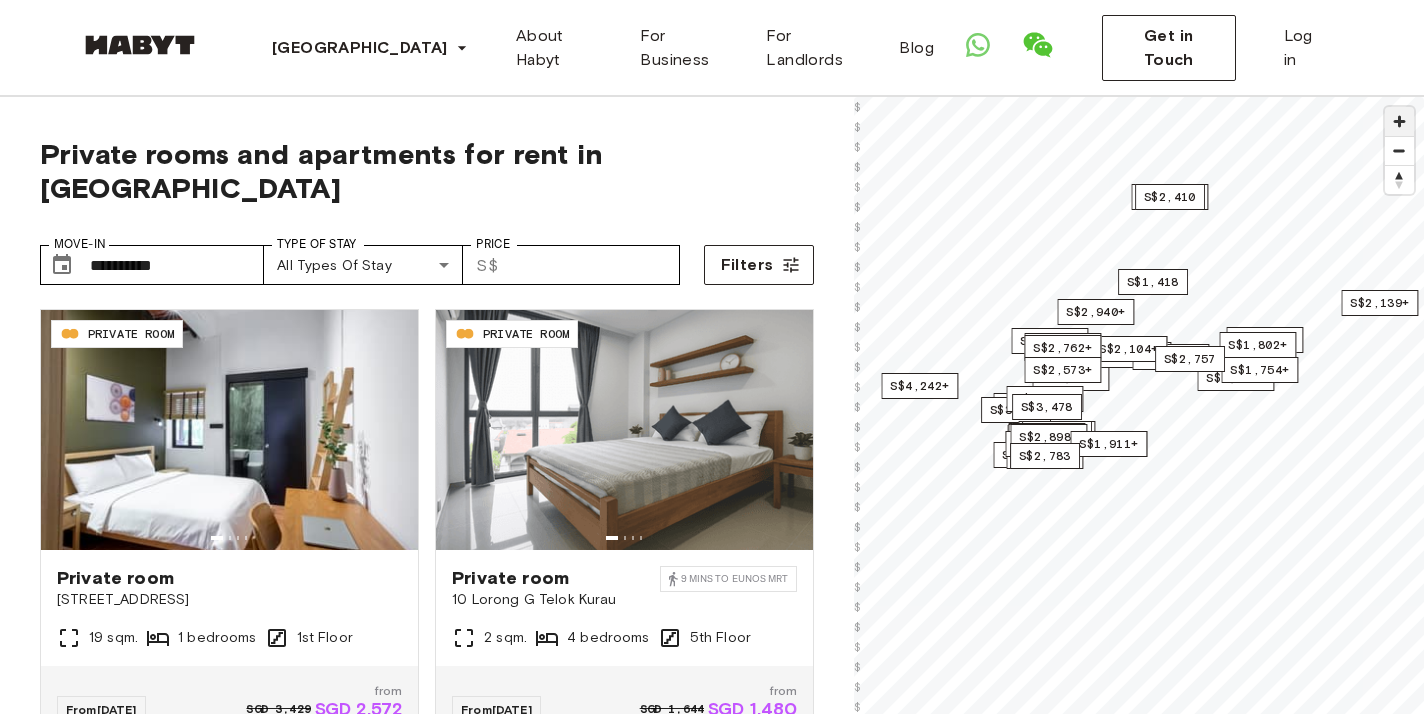 click at bounding box center [1399, 121] 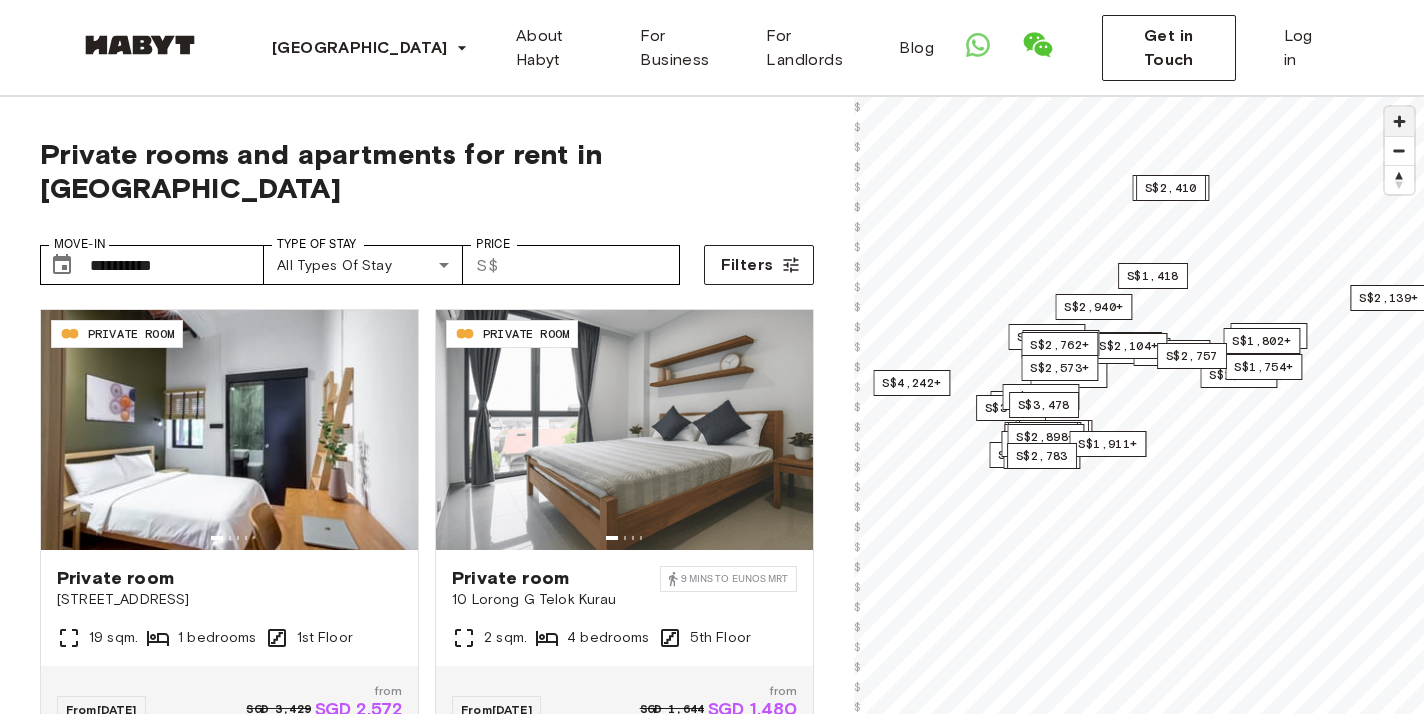 click at bounding box center (1399, 121) 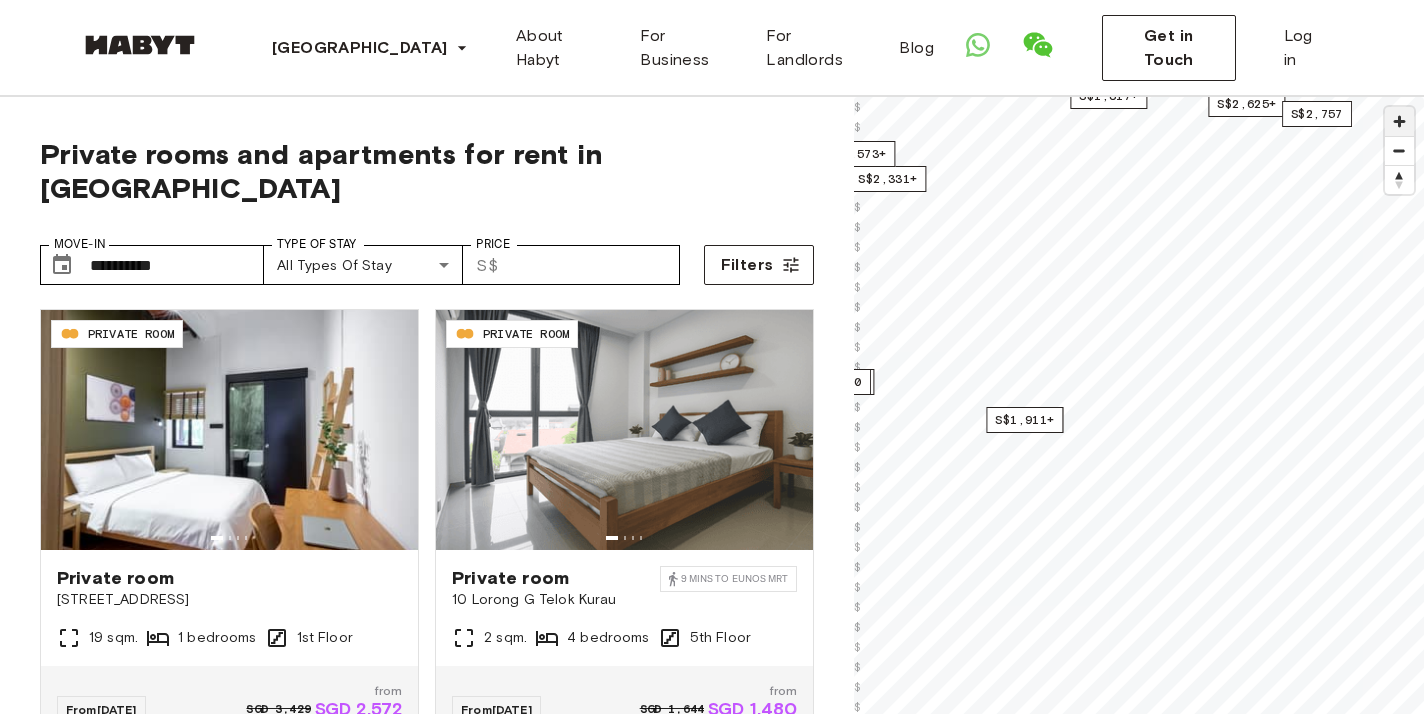click at bounding box center (1399, 121) 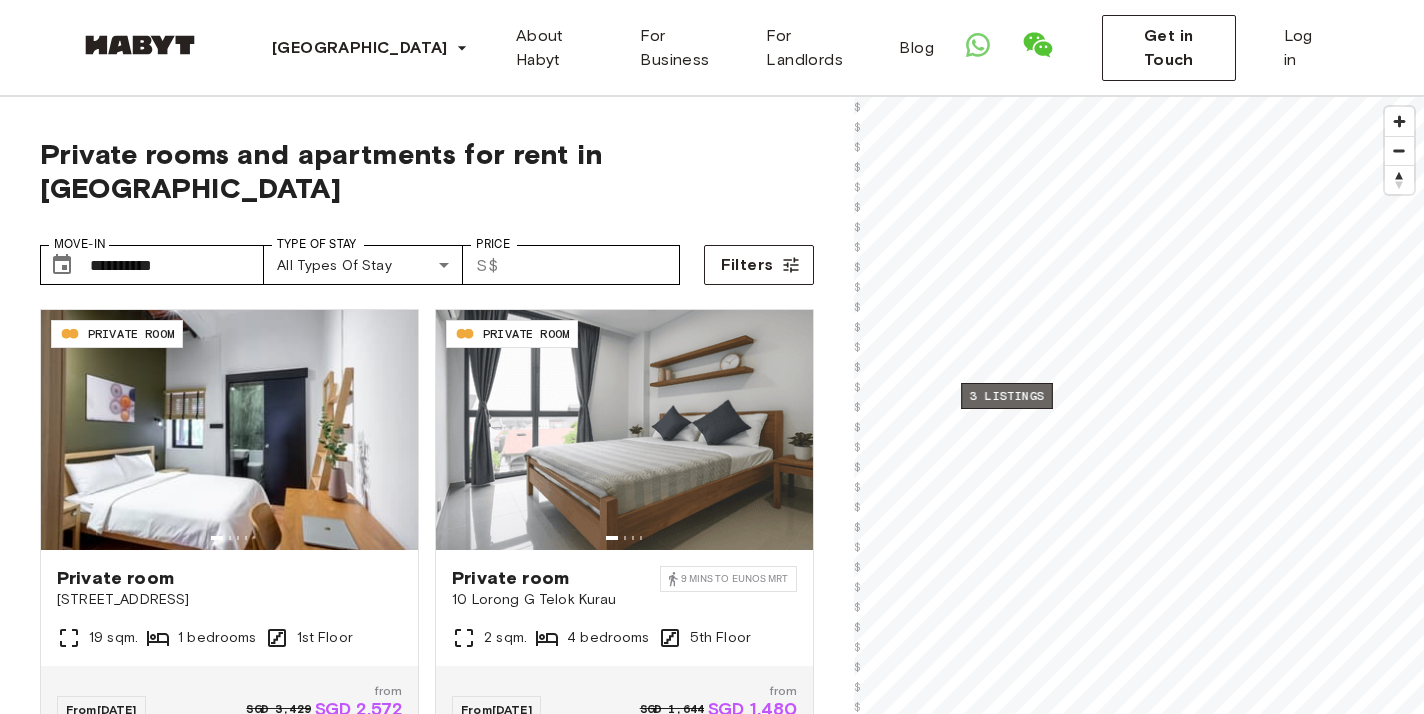 click on "3 listings" at bounding box center (1007, 396) 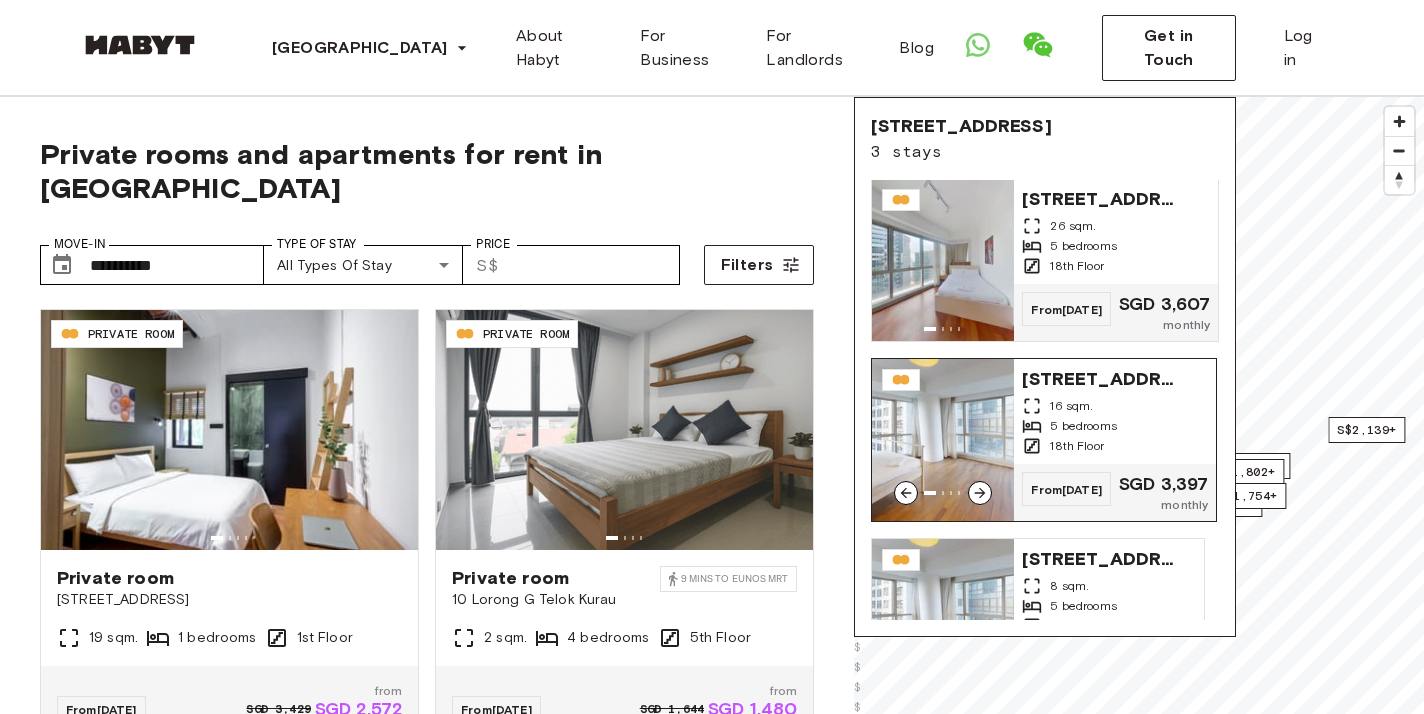 scroll, scrollTop: 0, scrollLeft: 0, axis: both 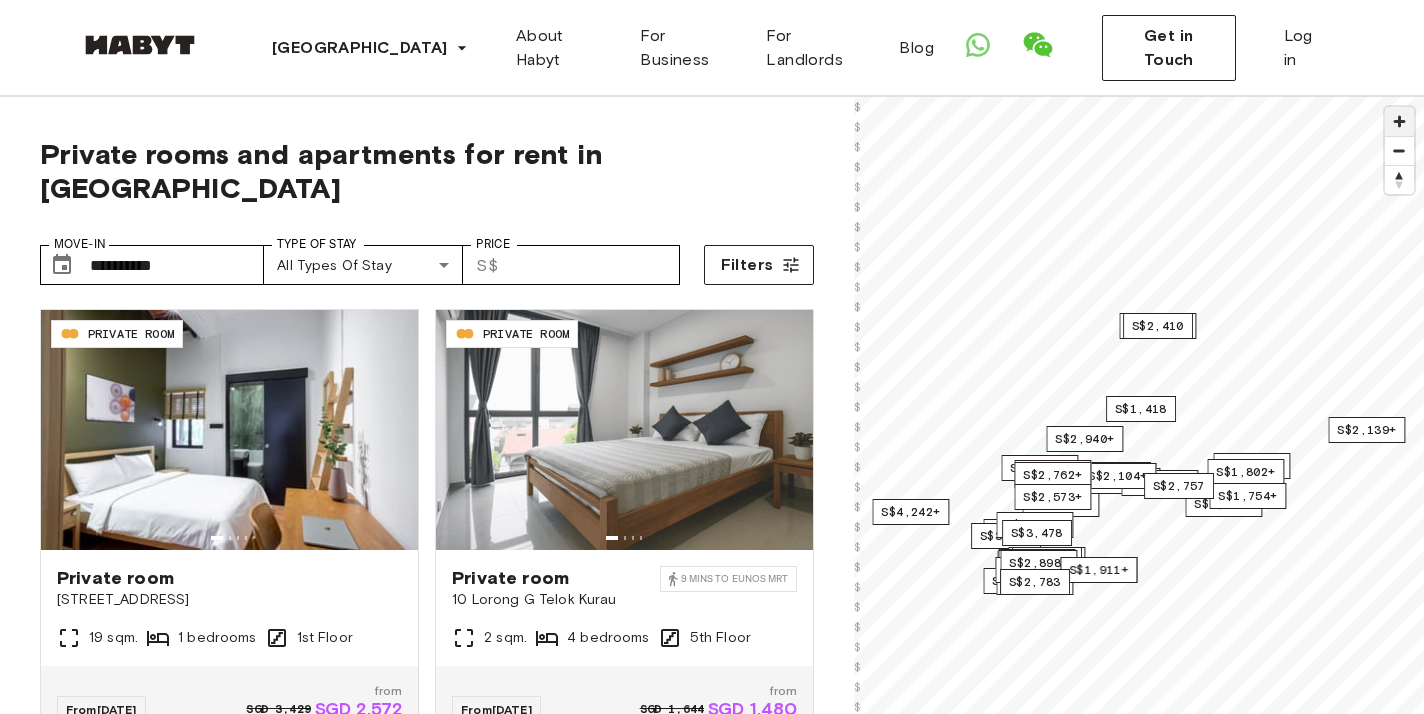 click at bounding box center [1399, 121] 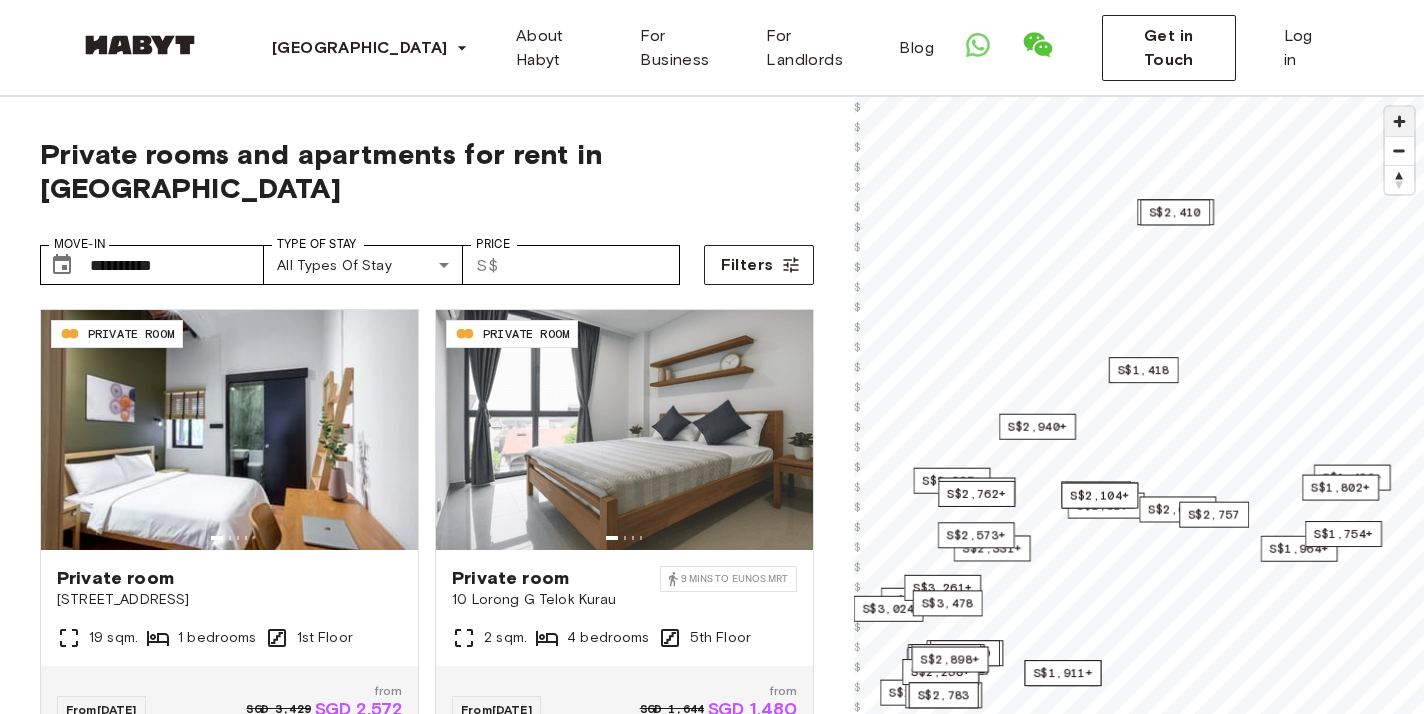 click at bounding box center [1399, 121] 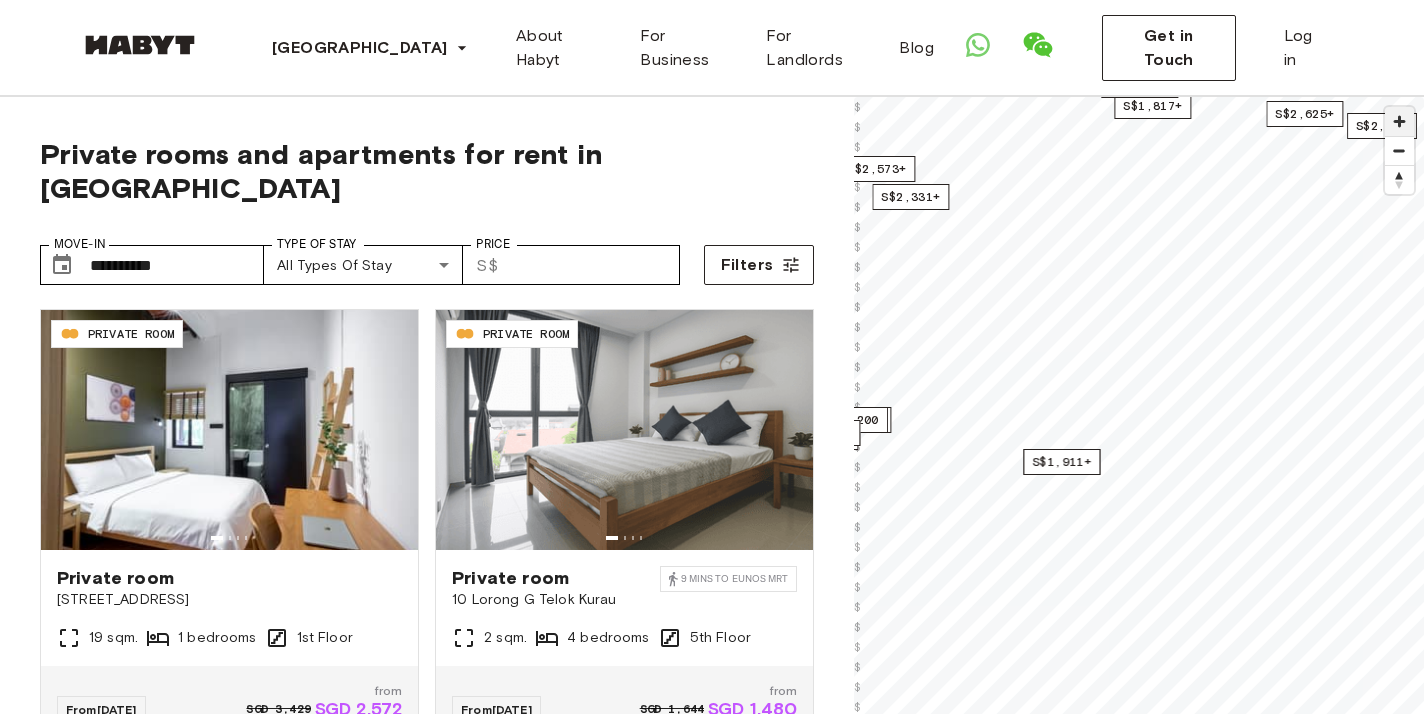 click at bounding box center (1399, 121) 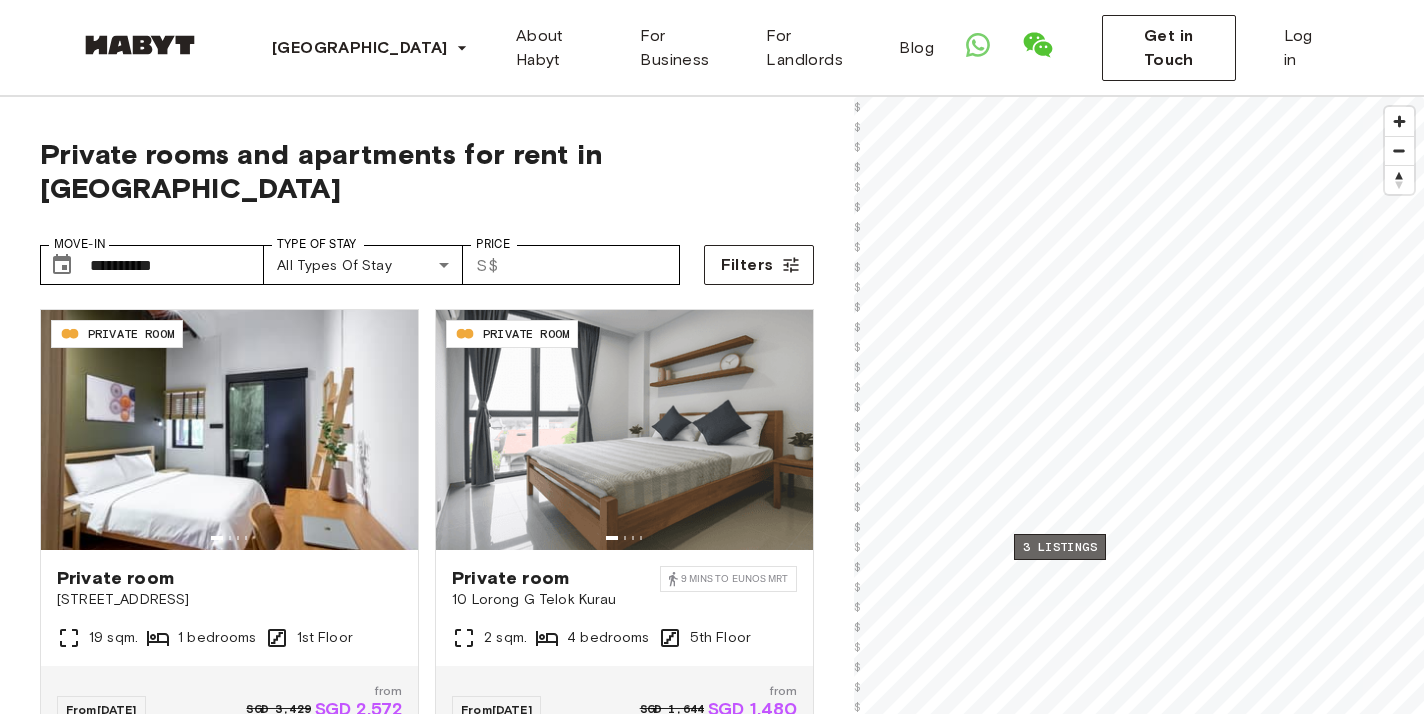 click on "3 listings" at bounding box center [1060, 547] 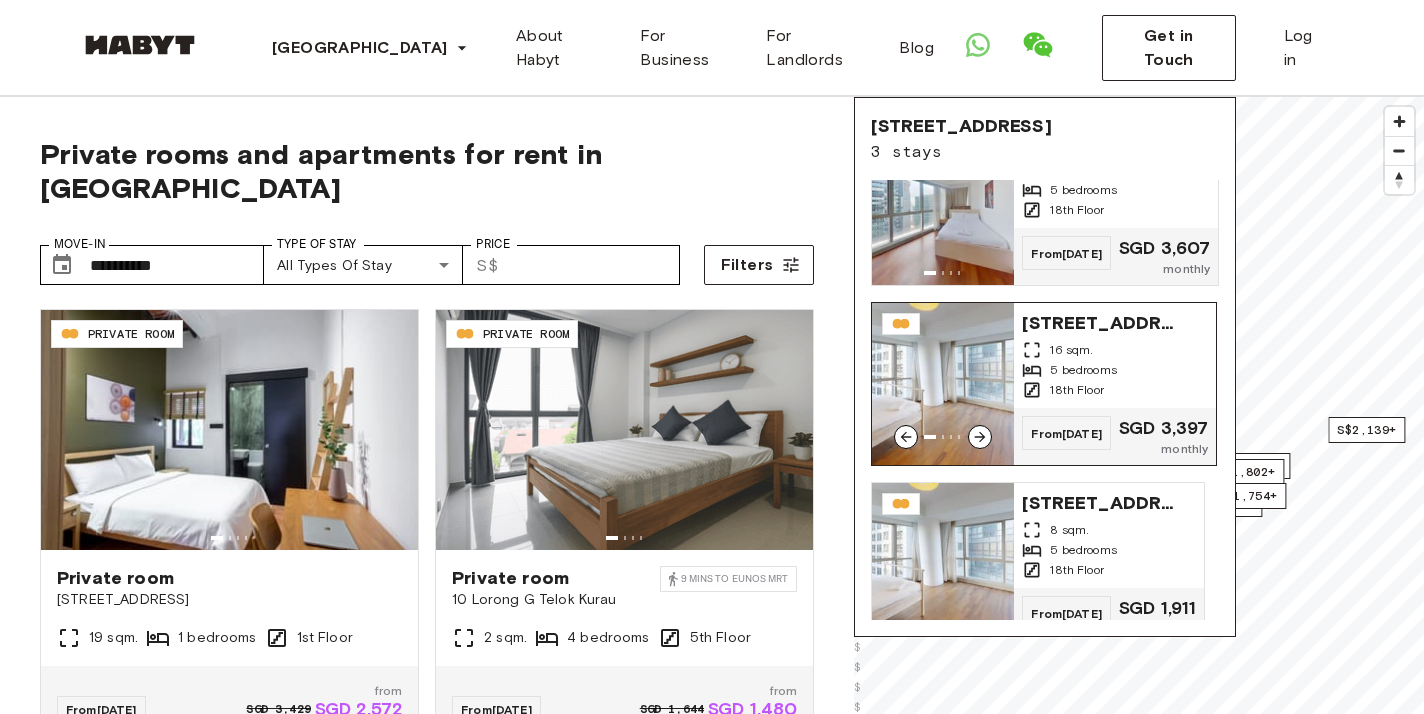 scroll, scrollTop: 84, scrollLeft: 0, axis: vertical 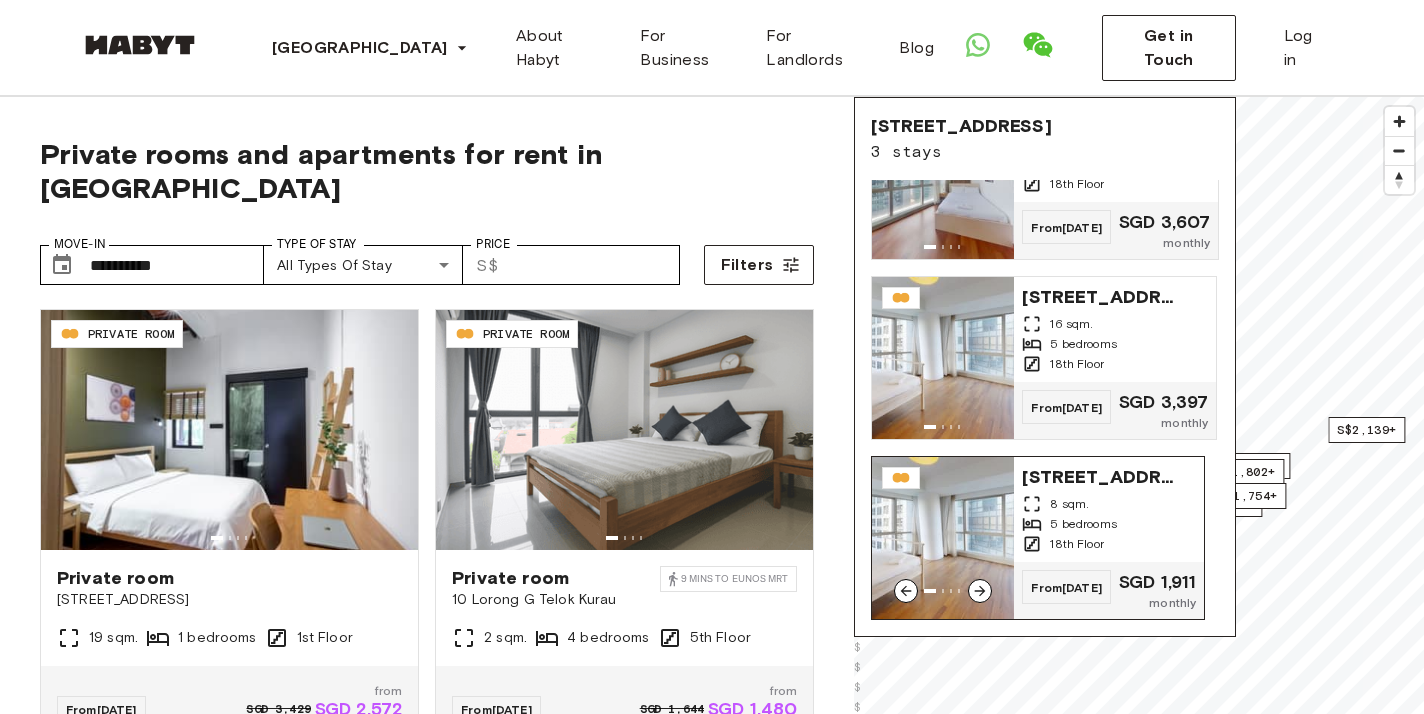click at bounding box center [943, 538] 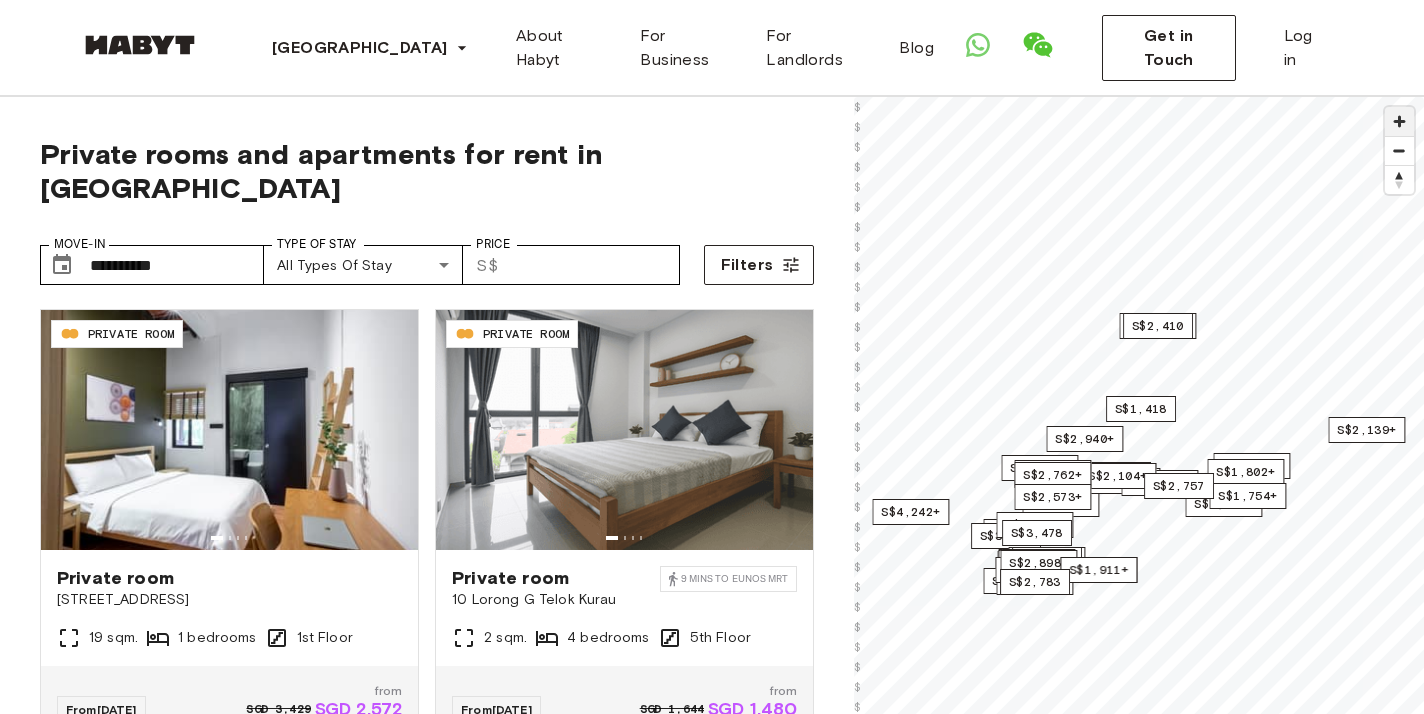 click at bounding box center (1399, 121) 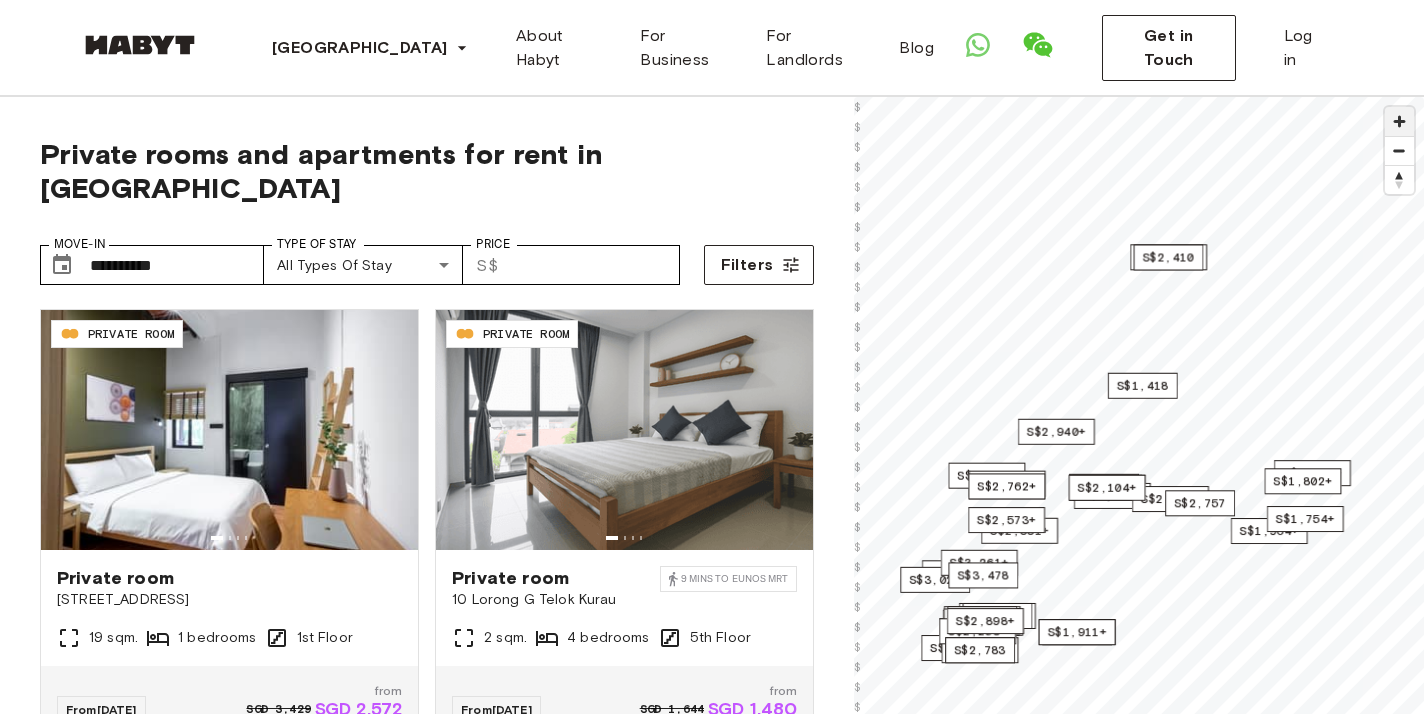 click at bounding box center (1399, 121) 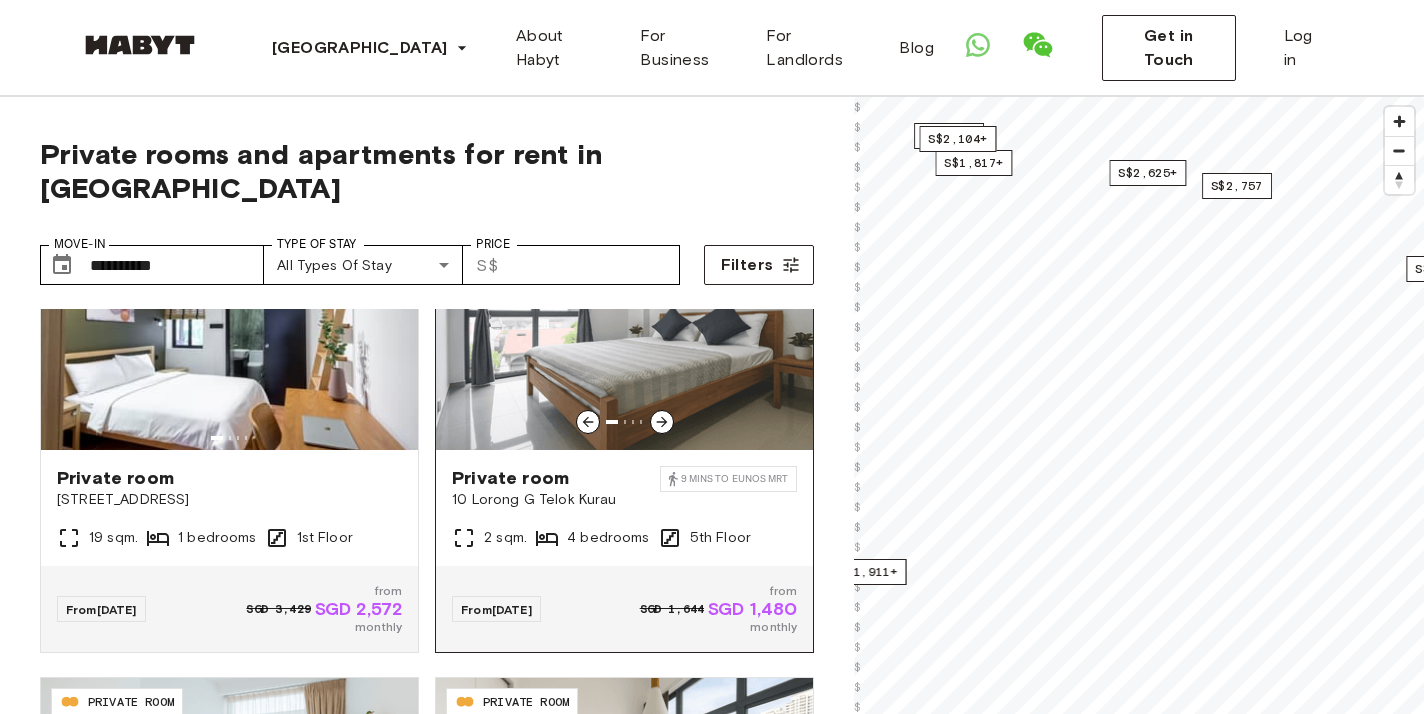 scroll, scrollTop: 120, scrollLeft: 0, axis: vertical 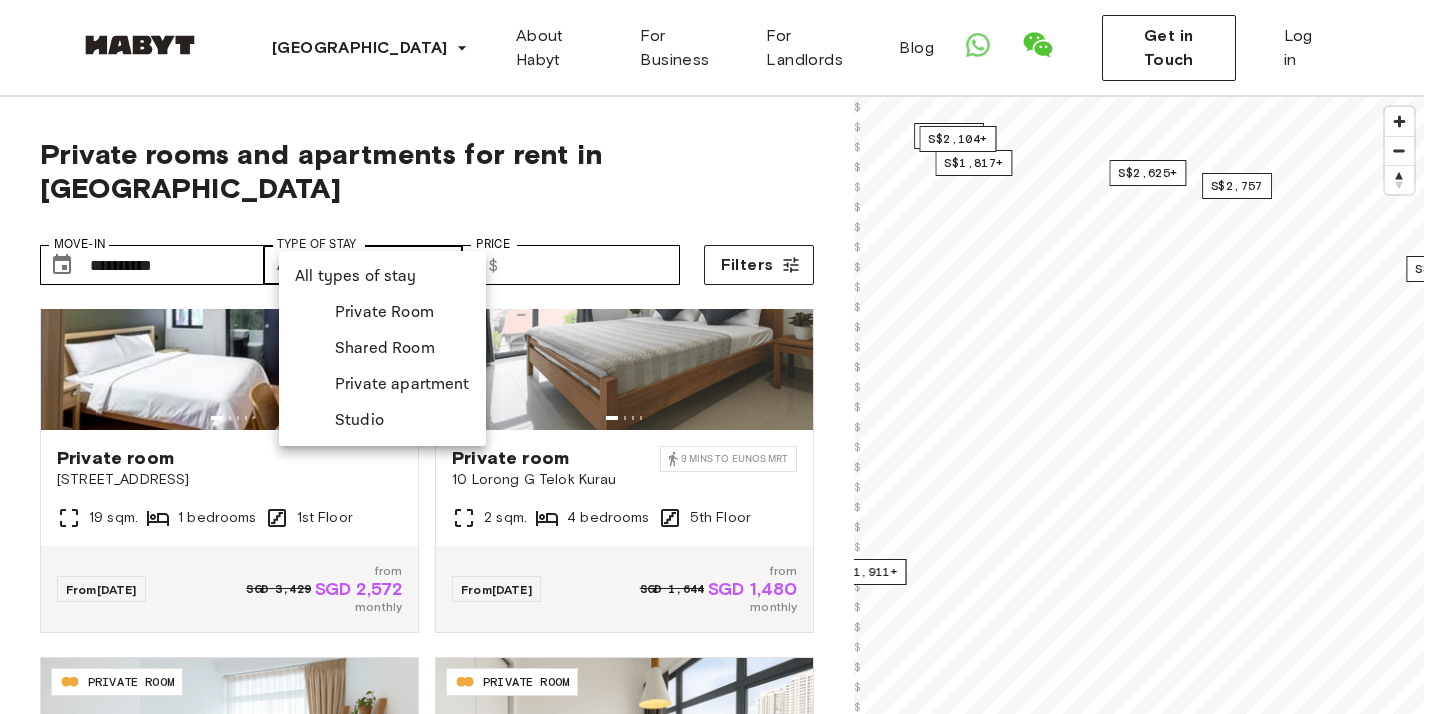 click on "**********" at bounding box center (719, 2399) 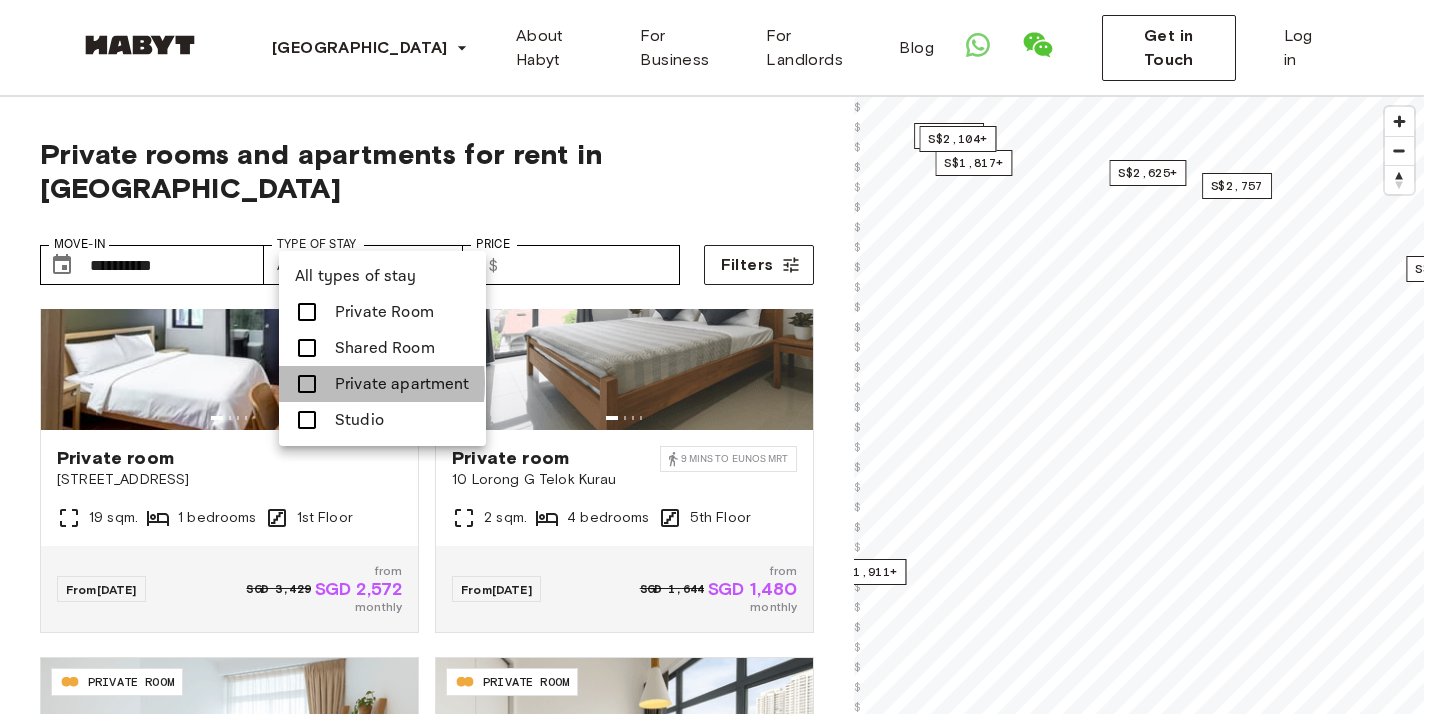 click at bounding box center [307, 384] 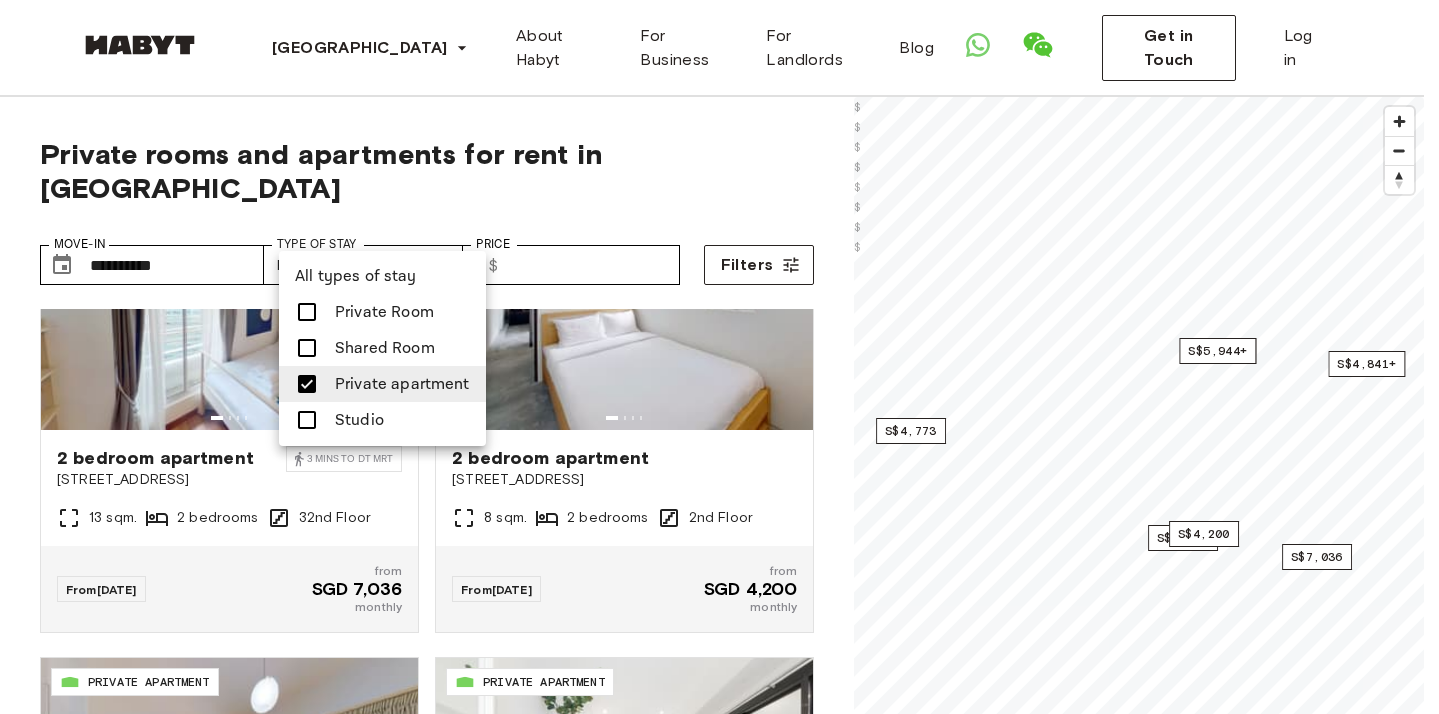 click at bounding box center (719, 357) 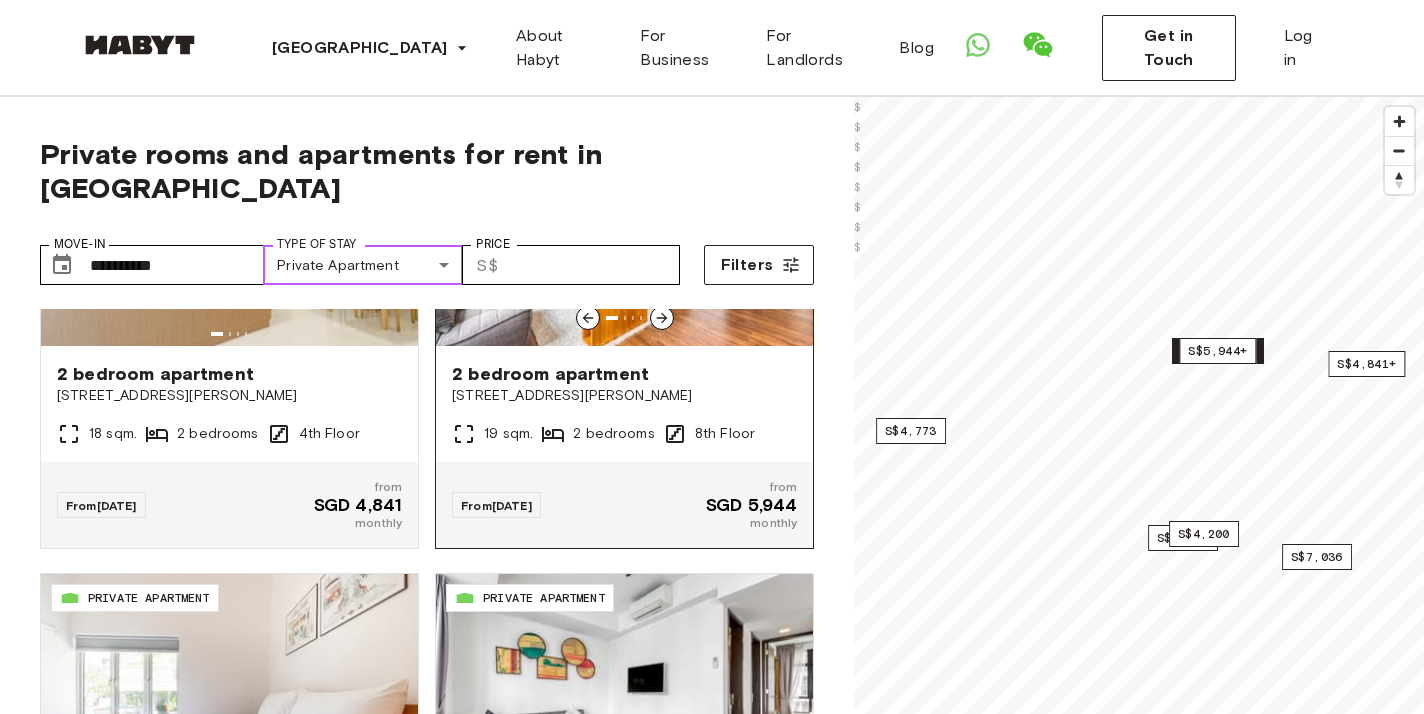 scroll, scrollTop: 1140, scrollLeft: 0, axis: vertical 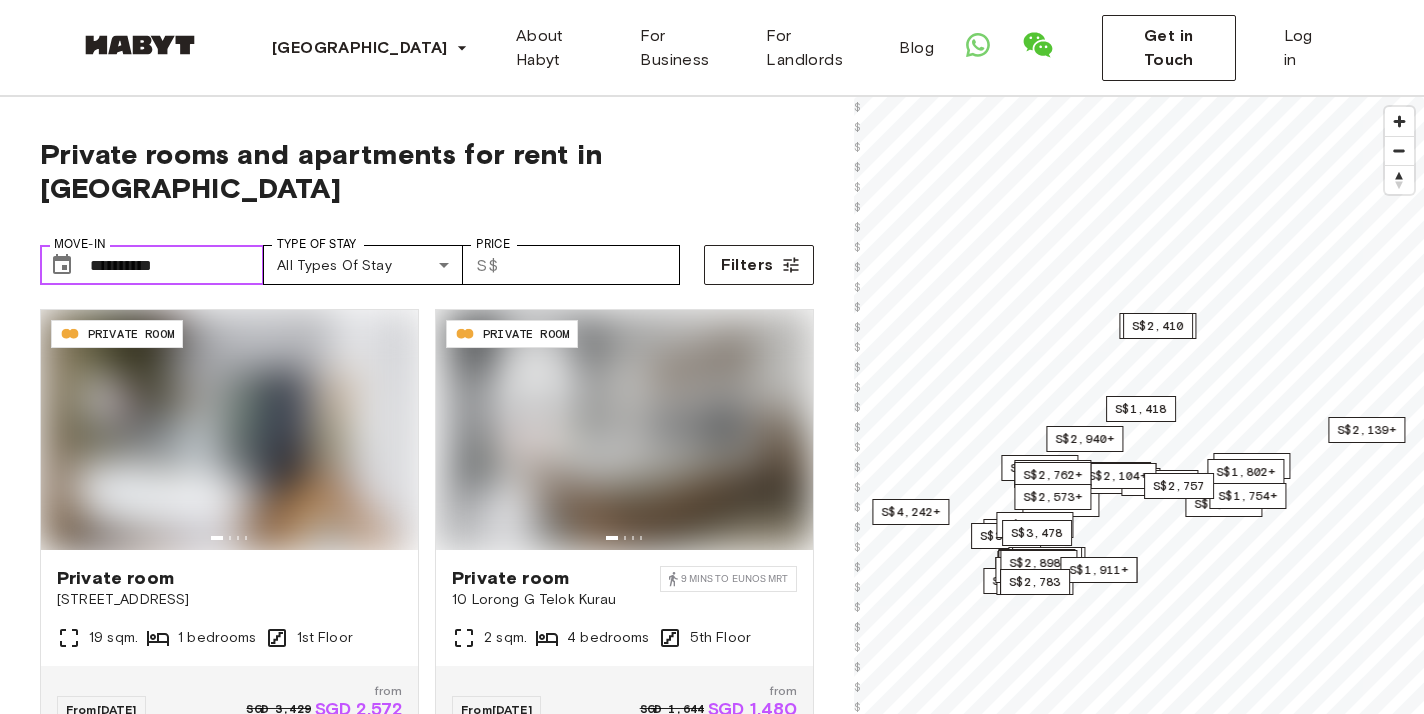 click on "**********" at bounding box center [177, 265] 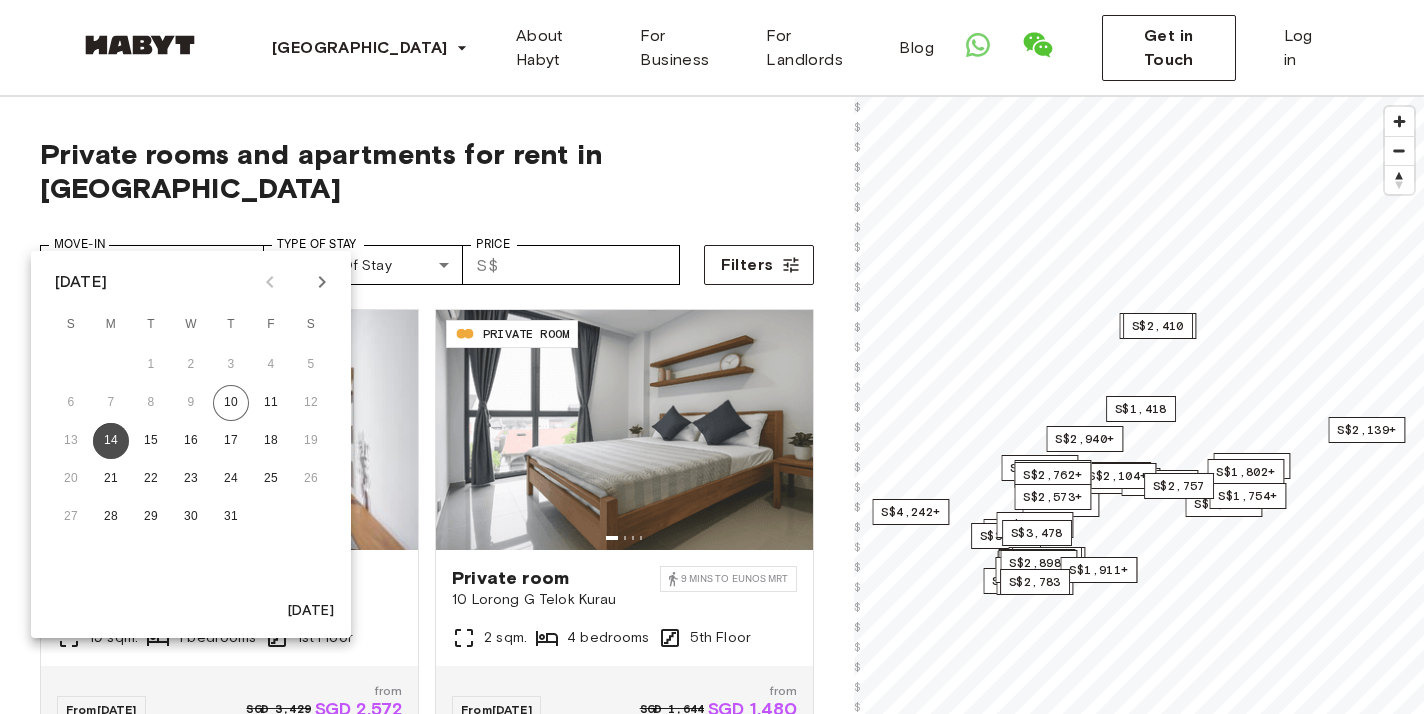 click on "14" at bounding box center (111, 441) 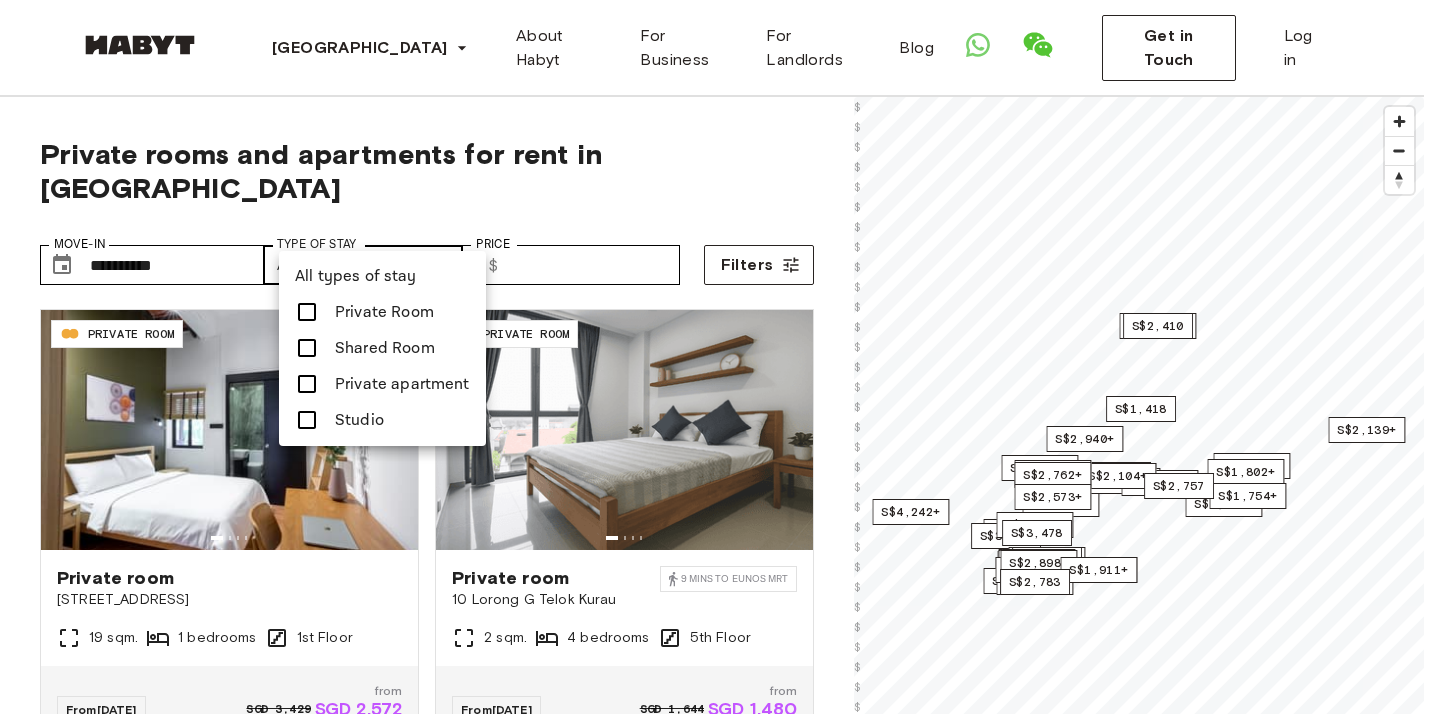 click on "**********" at bounding box center (719, 2399) 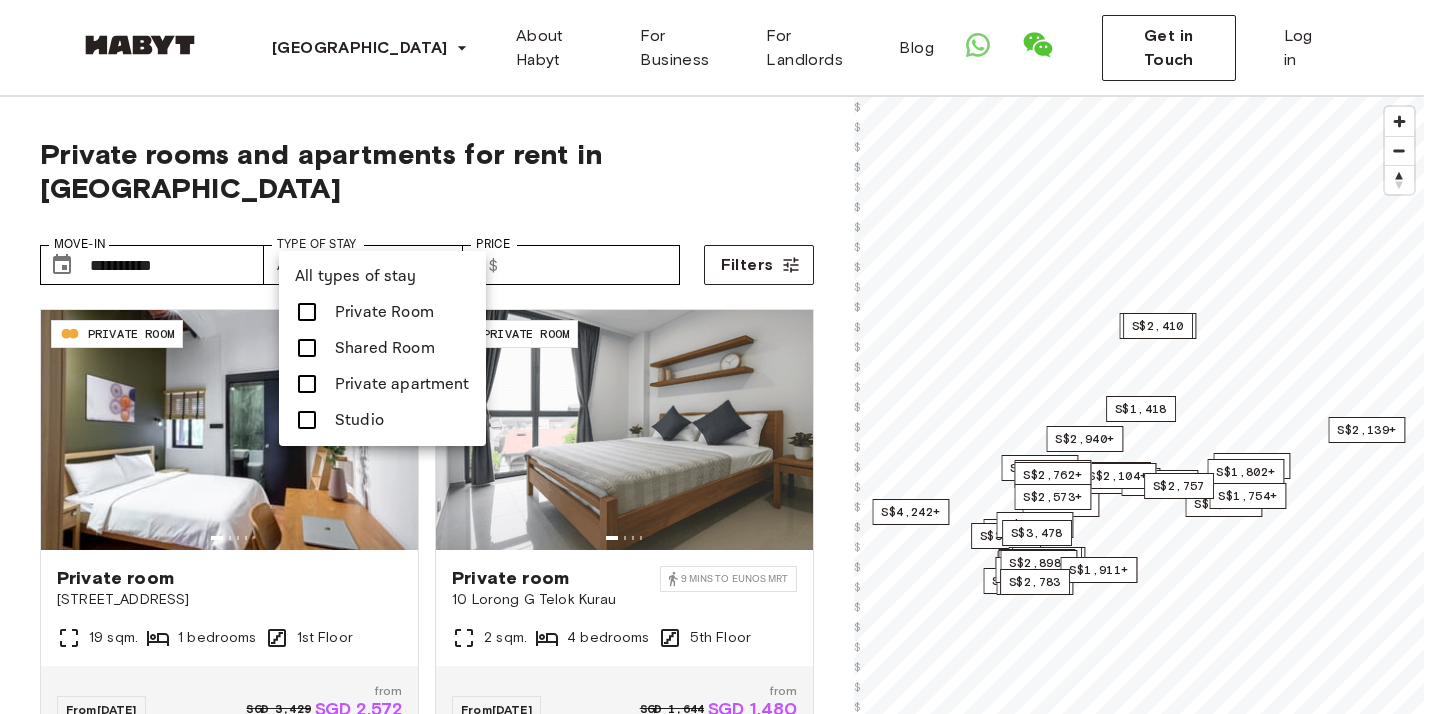 click at bounding box center [307, 384] 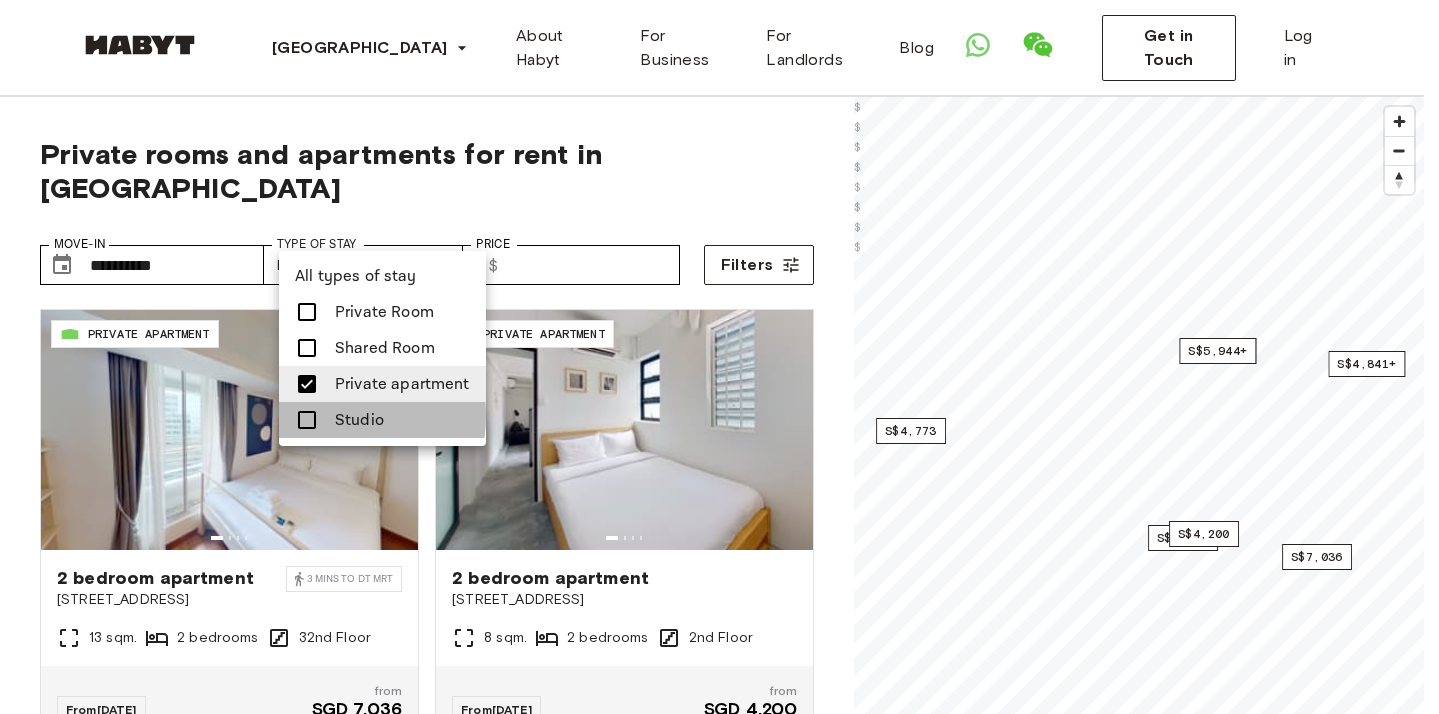 click at bounding box center (307, 420) 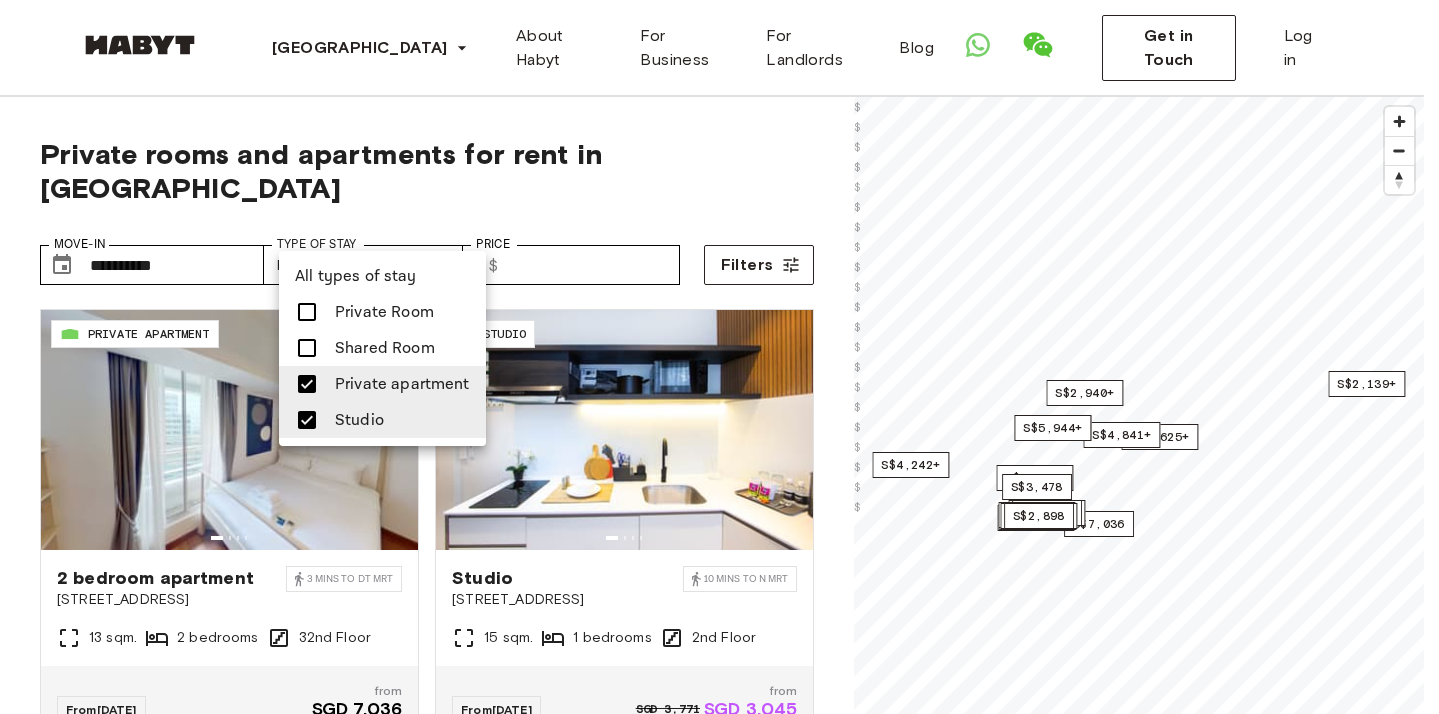 click at bounding box center [719, 357] 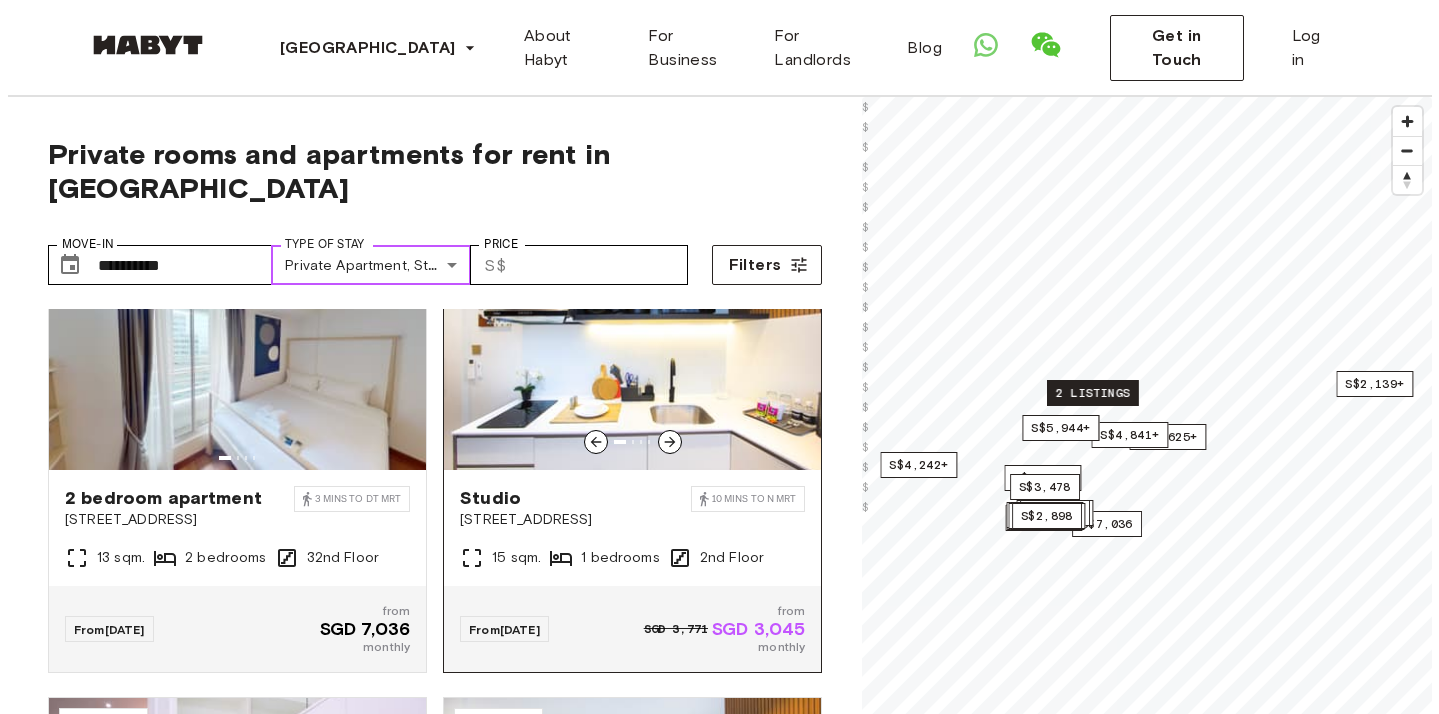 scroll, scrollTop: 0, scrollLeft: 0, axis: both 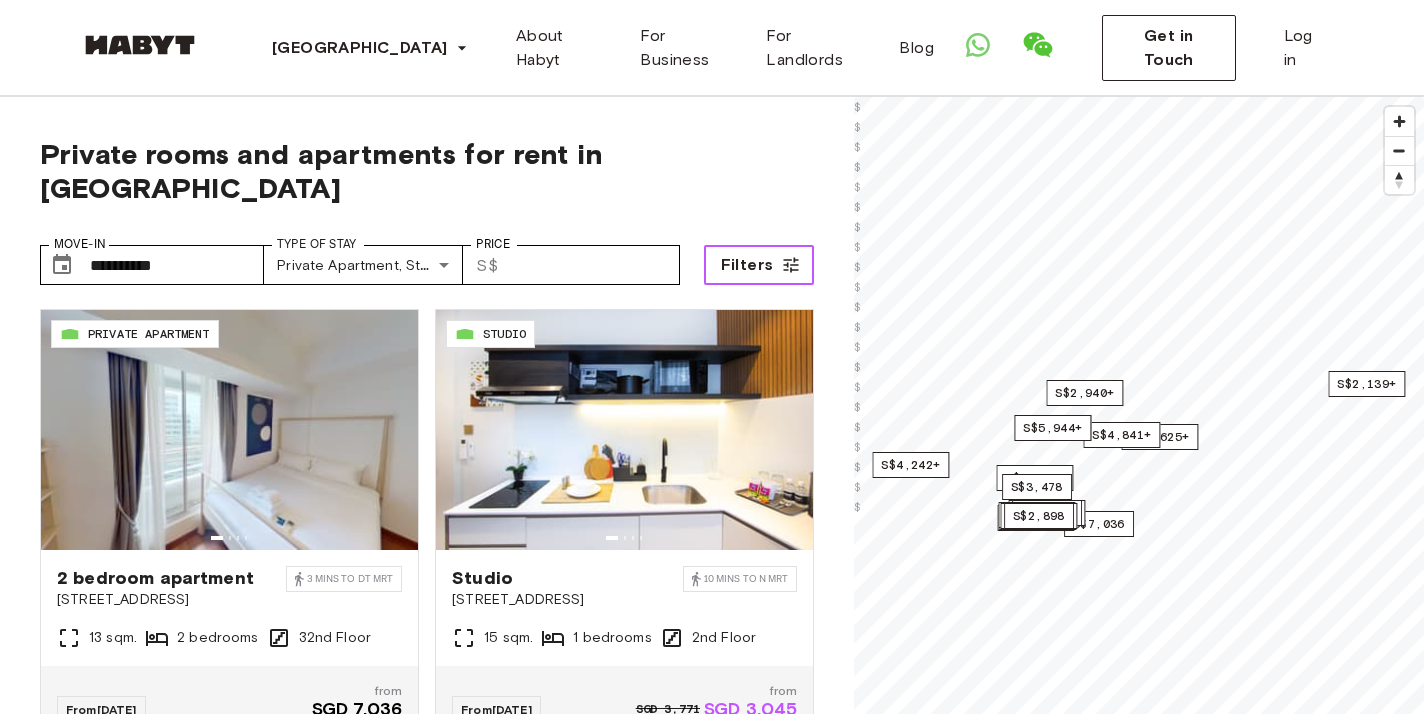click on "Filters" at bounding box center [747, 265] 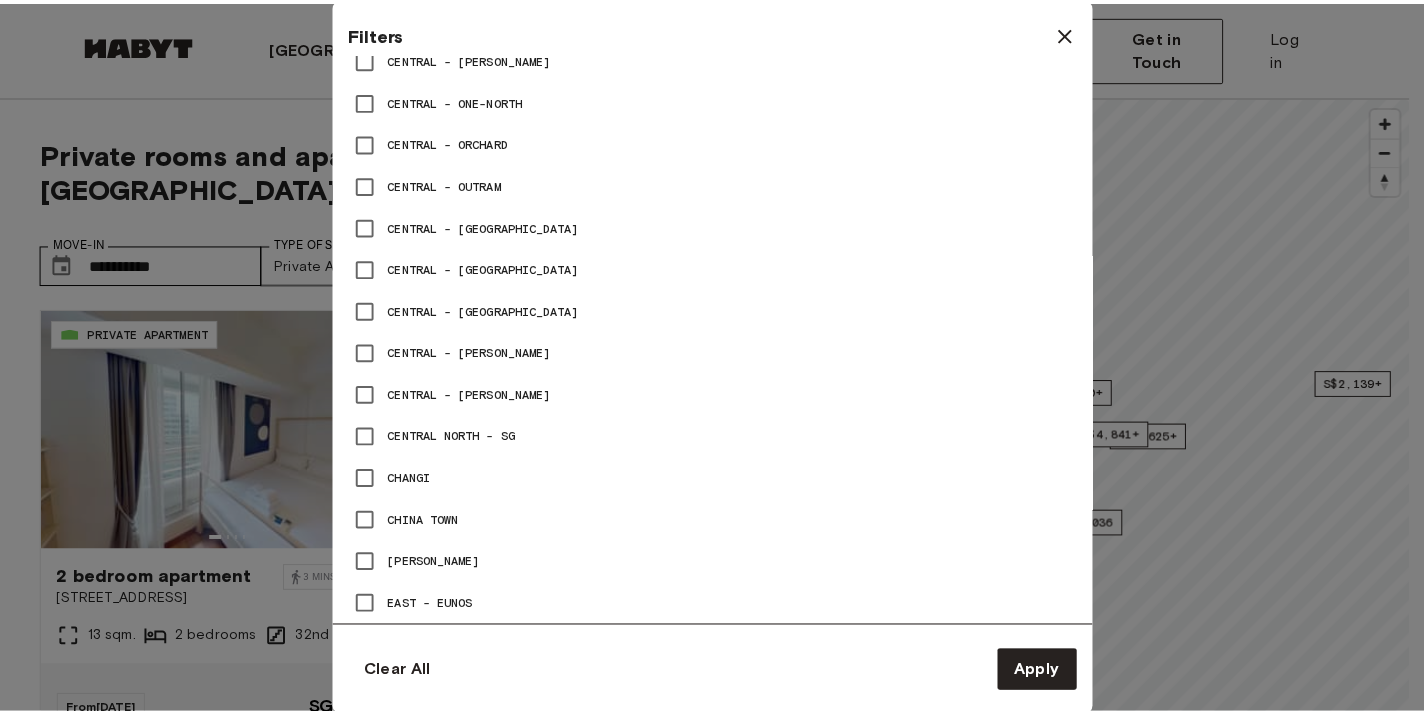 scroll, scrollTop: 1440, scrollLeft: 0, axis: vertical 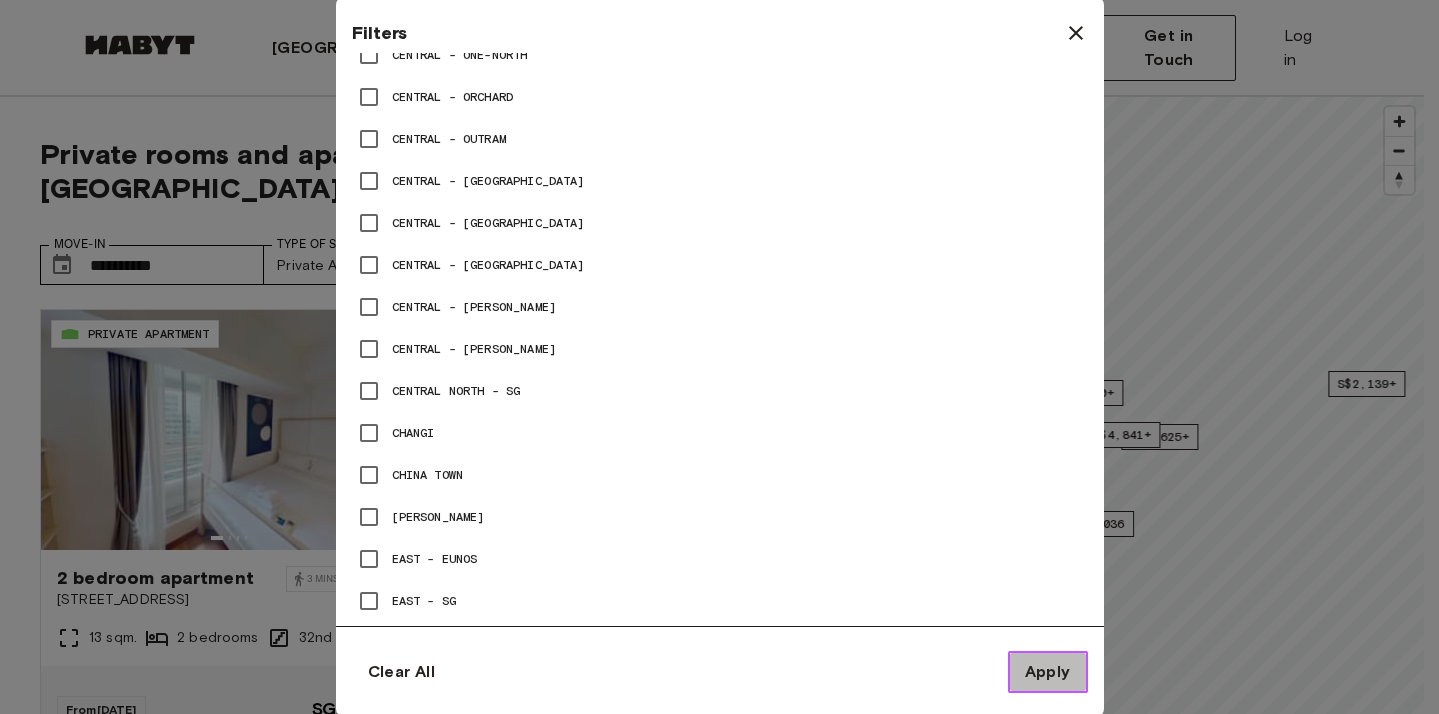 click on "Apply" at bounding box center (1048, 672) 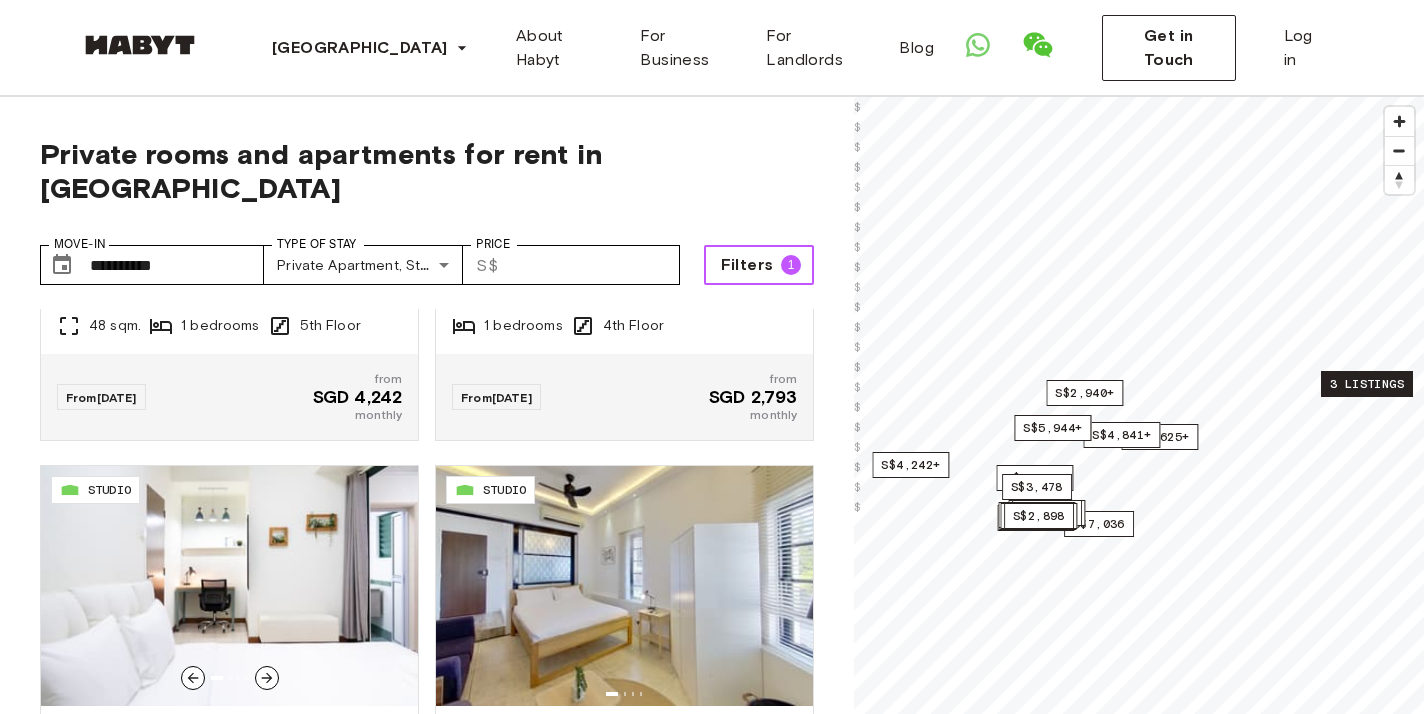 scroll, scrollTop: 4072, scrollLeft: 0, axis: vertical 